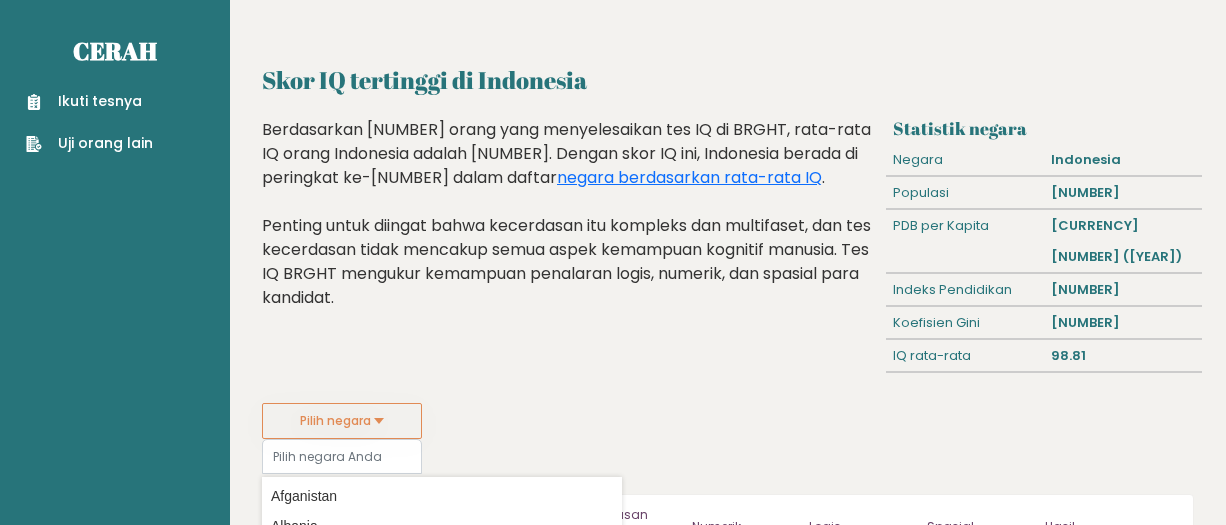 scroll, scrollTop: 0, scrollLeft: 0, axis: both 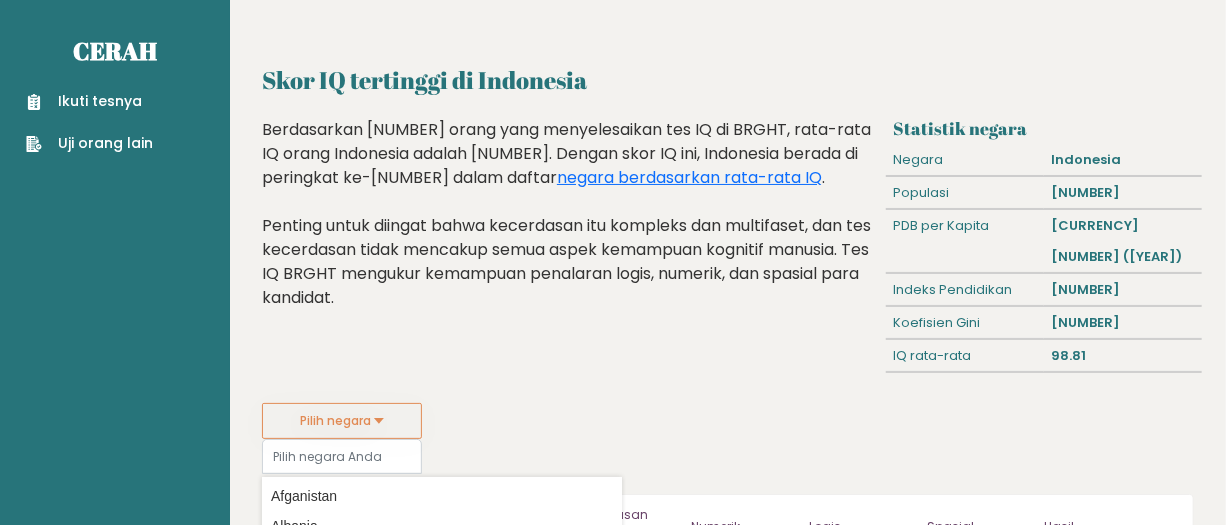 click at bounding box center [342, 456] 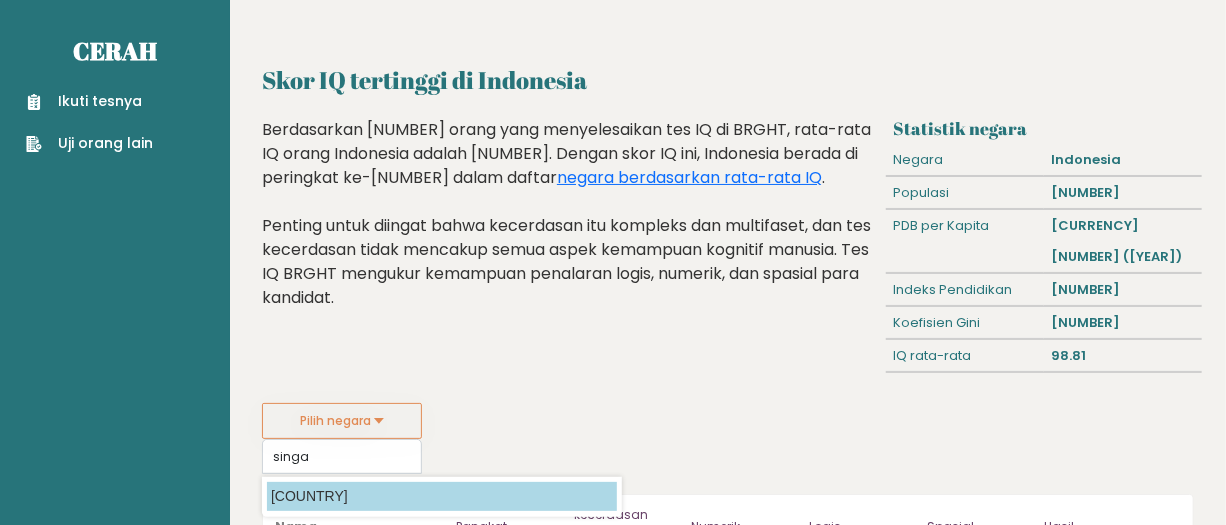 click on "Singapura" at bounding box center (442, 496) 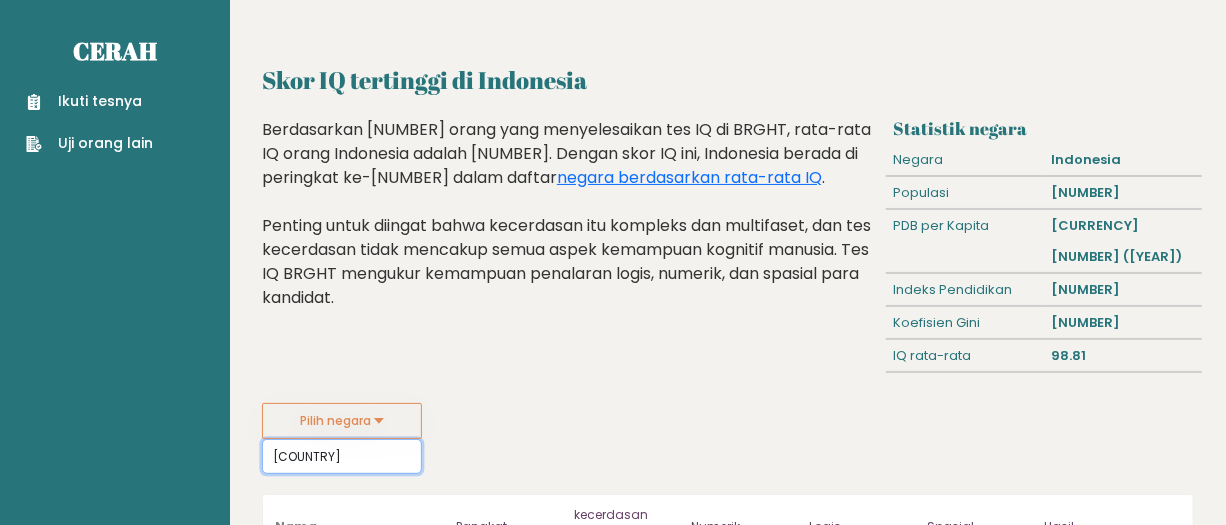 click on "Singapura" at bounding box center (342, 456) 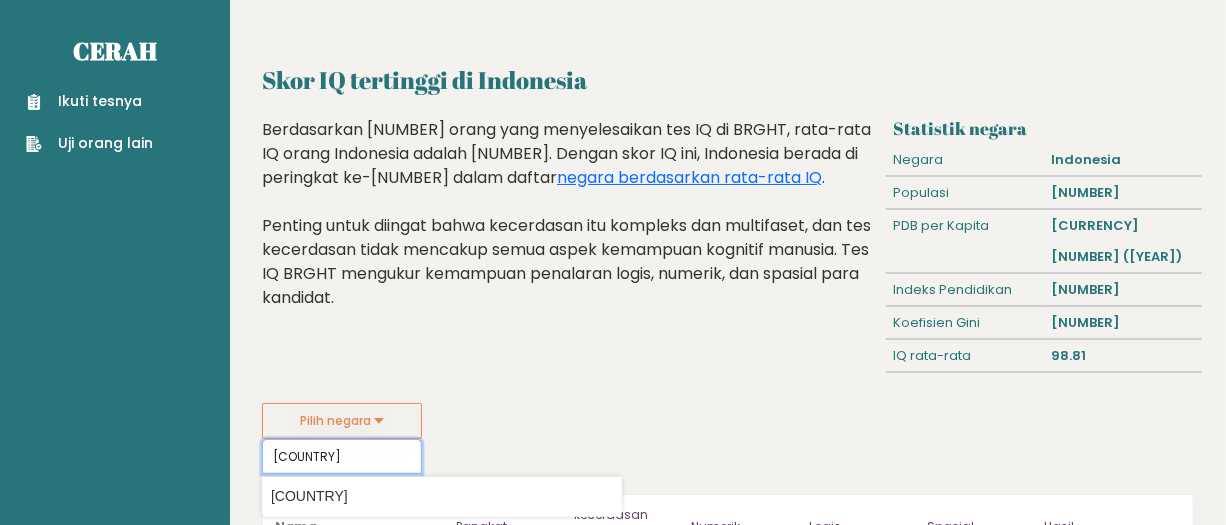 click on "Singapura" at bounding box center (342, 456) 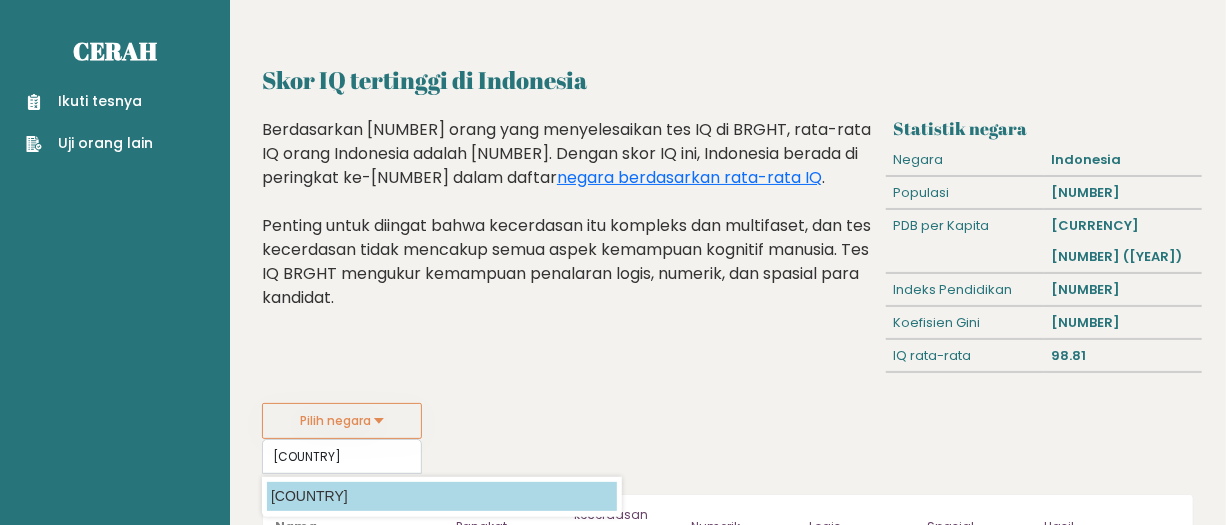 click on "Singapura" at bounding box center [442, 496] 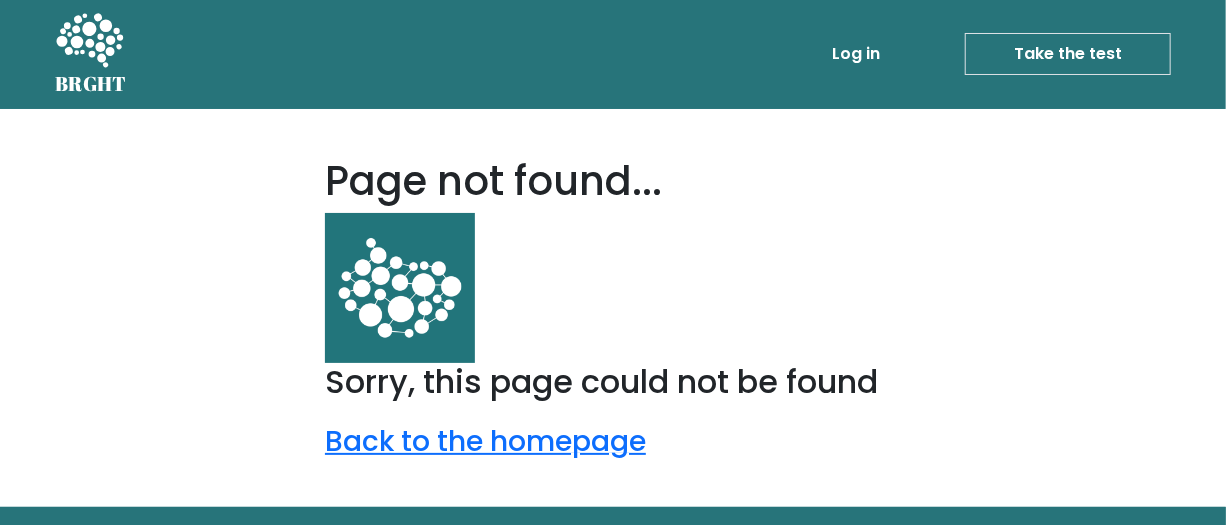 scroll, scrollTop: 0, scrollLeft: 0, axis: both 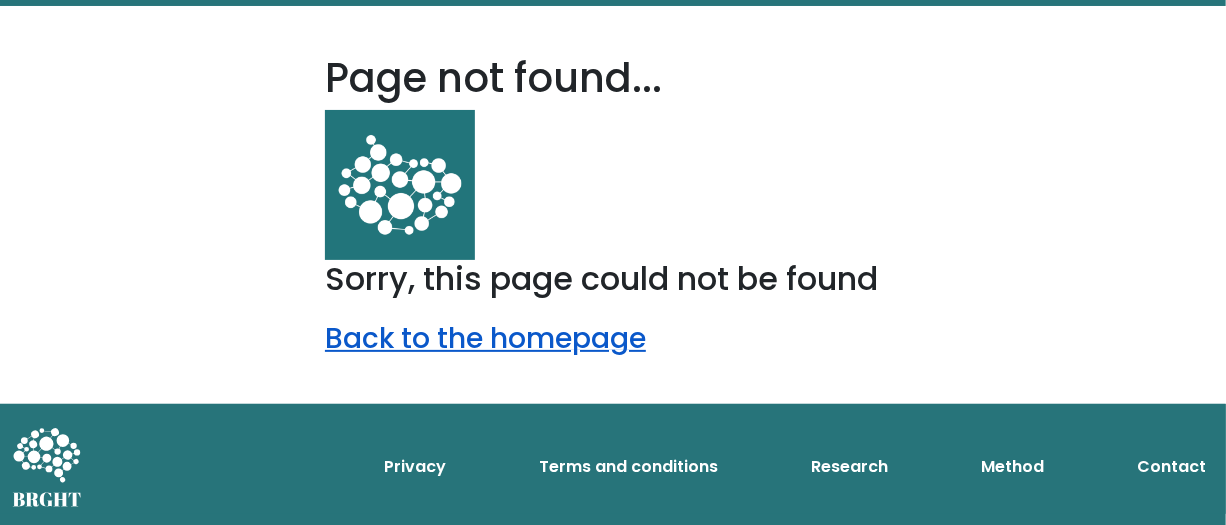 click on "Back to the homepage" at bounding box center (485, 338) 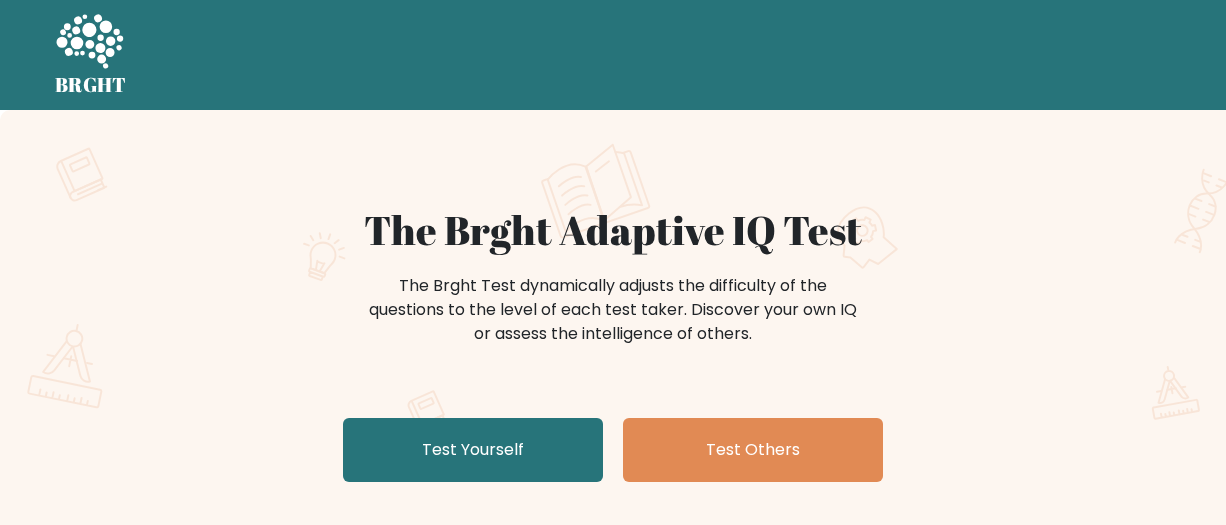 scroll, scrollTop: 0, scrollLeft: 0, axis: both 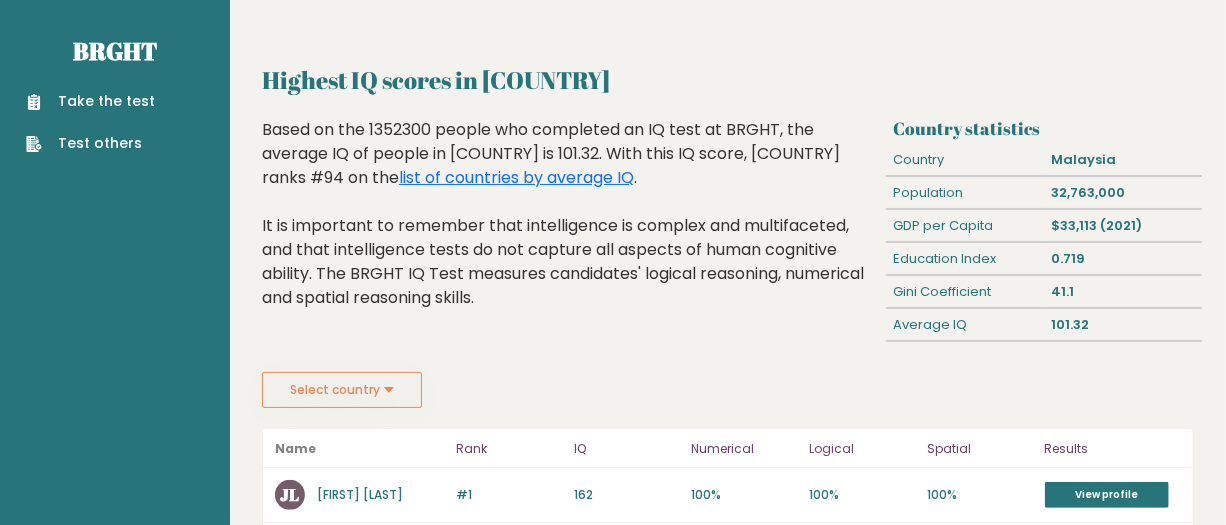 click on "Select country" at bounding box center [342, 390] 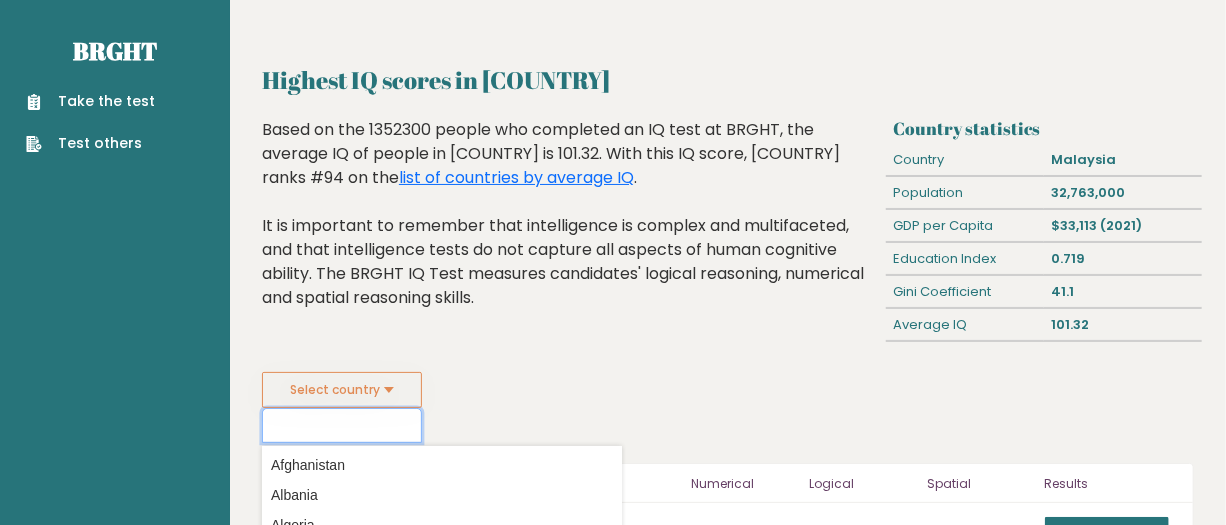 click at bounding box center [342, 425] 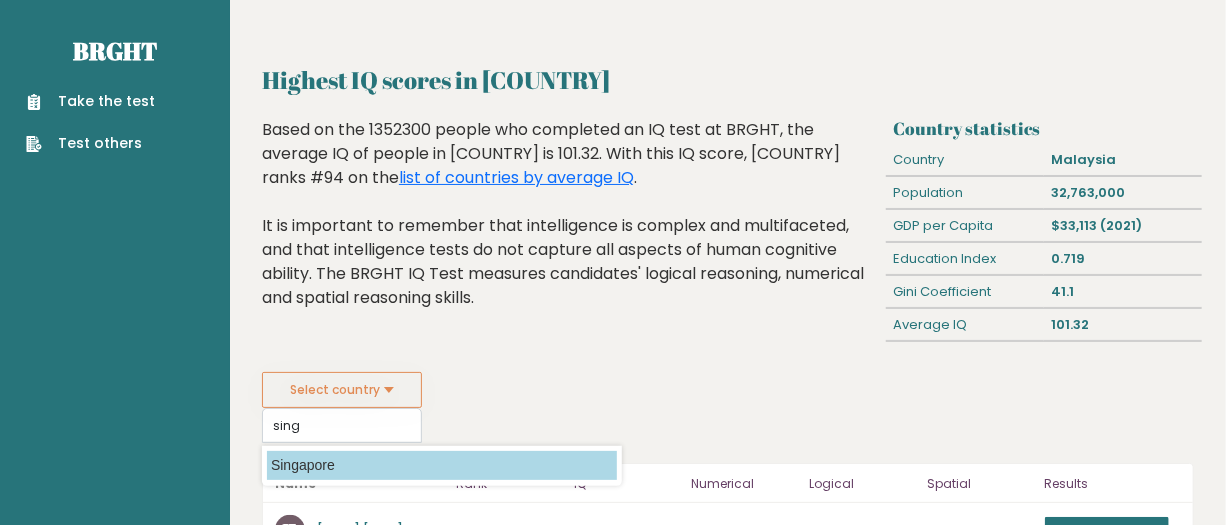 click on "Singapore" at bounding box center [442, 465] 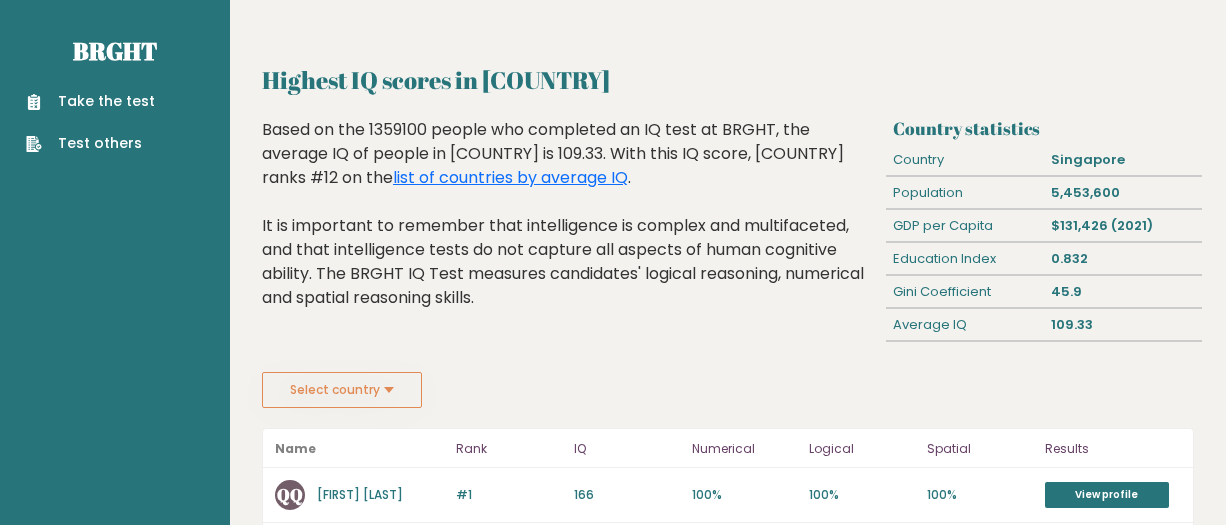 scroll, scrollTop: 0, scrollLeft: 0, axis: both 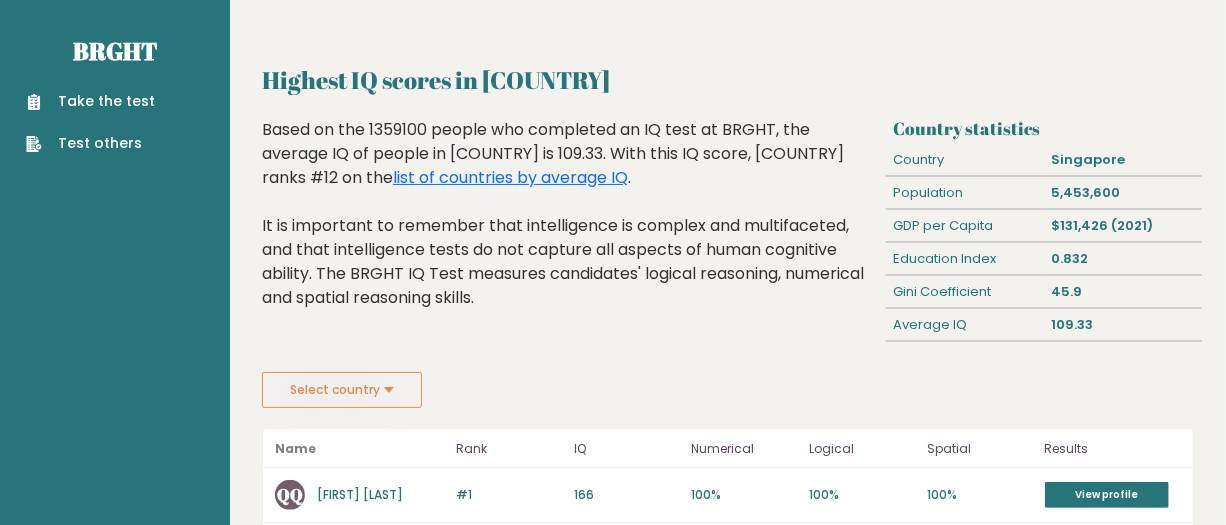 click on "Select country" at bounding box center [342, 390] 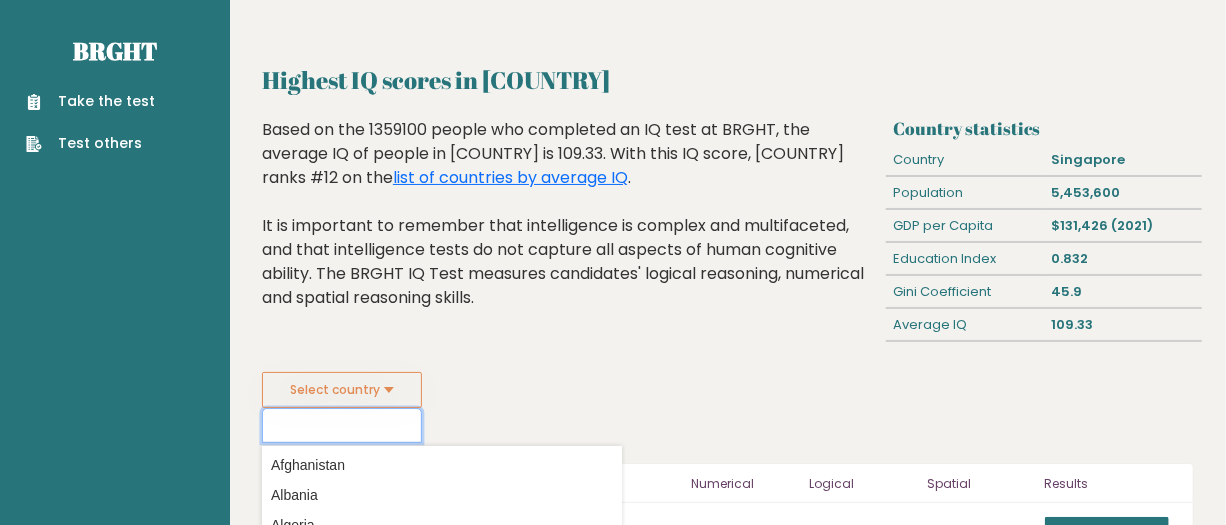 click at bounding box center [342, 425] 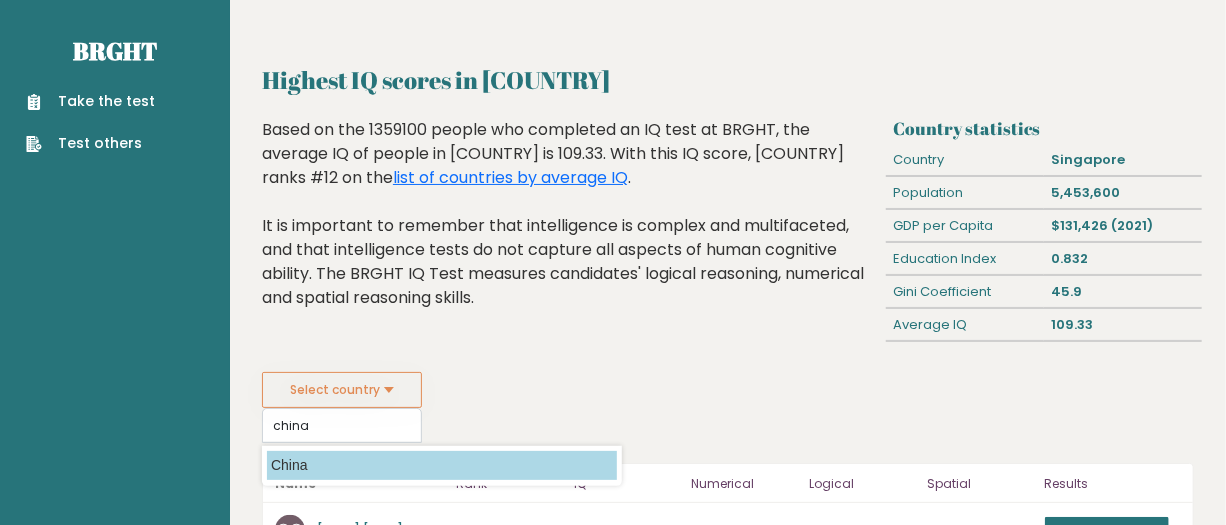 click on "China" at bounding box center [442, 465] 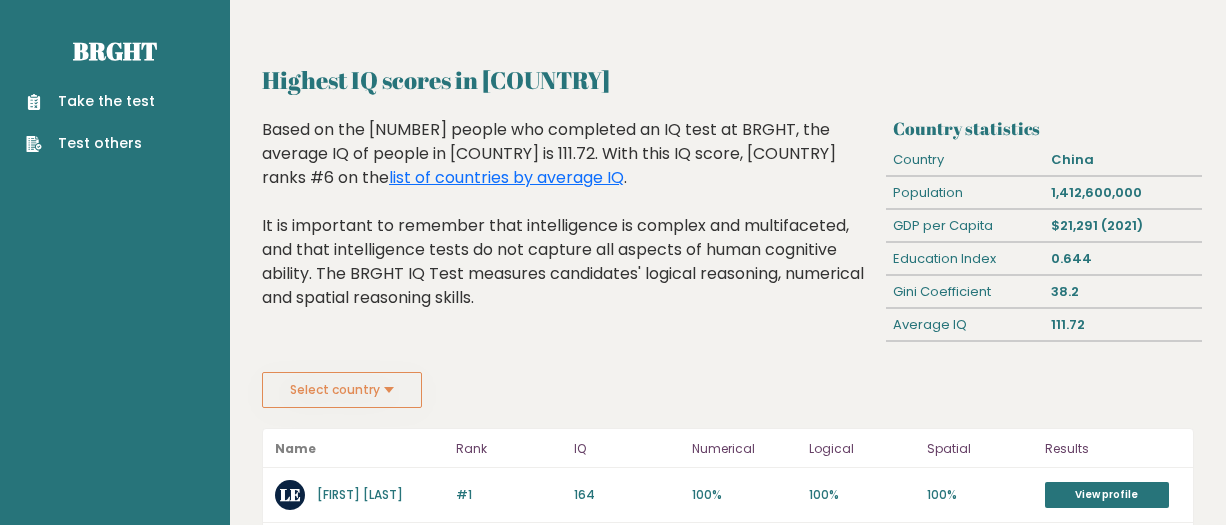 scroll, scrollTop: 0, scrollLeft: 0, axis: both 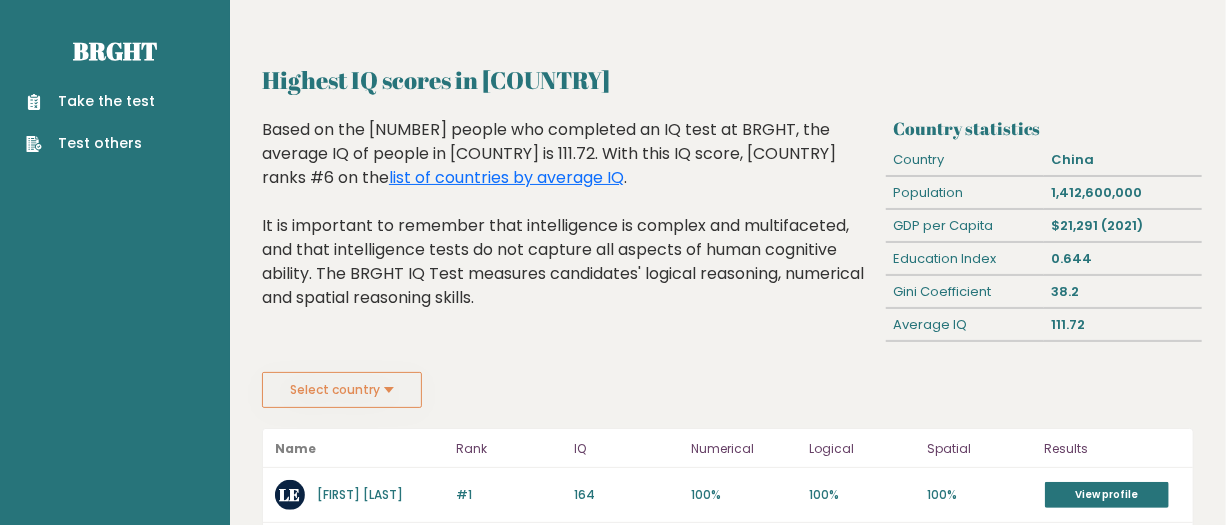 click on "Select country" at bounding box center (342, 390) 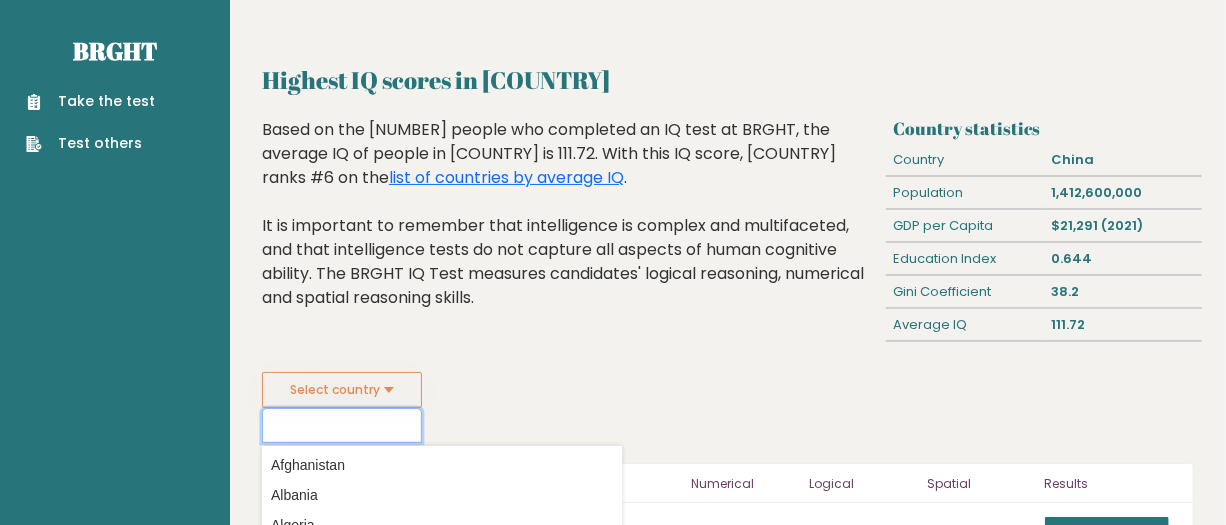click at bounding box center [342, 425] 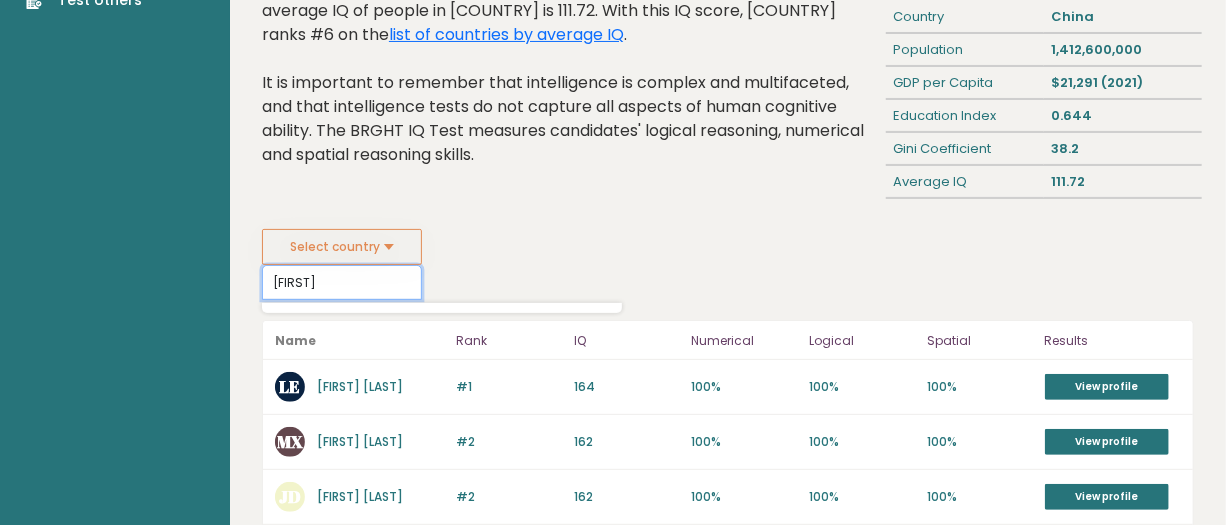 scroll, scrollTop: 181, scrollLeft: 0, axis: vertical 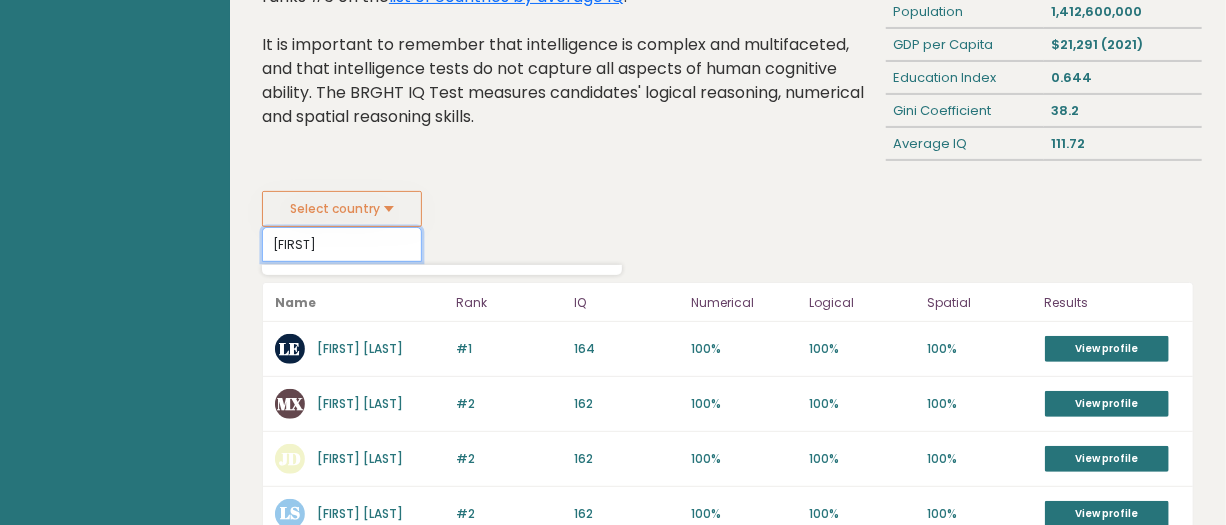 drag, startPoint x: 303, startPoint y: 240, endPoint x: 130, endPoint y: 235, distance: 173.07224 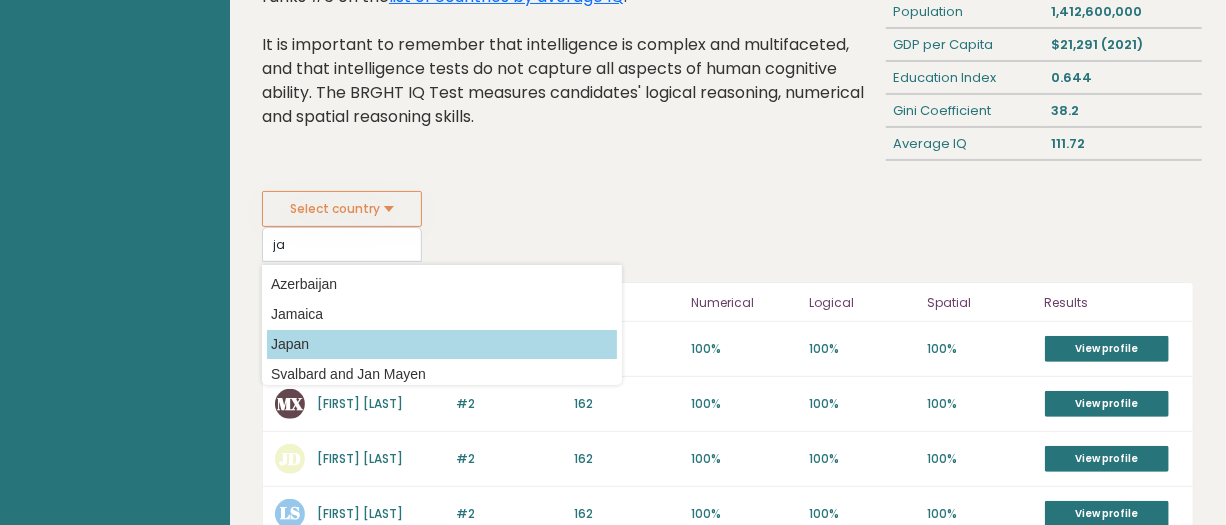 click on "Japan" at bounding box center [442, 344] 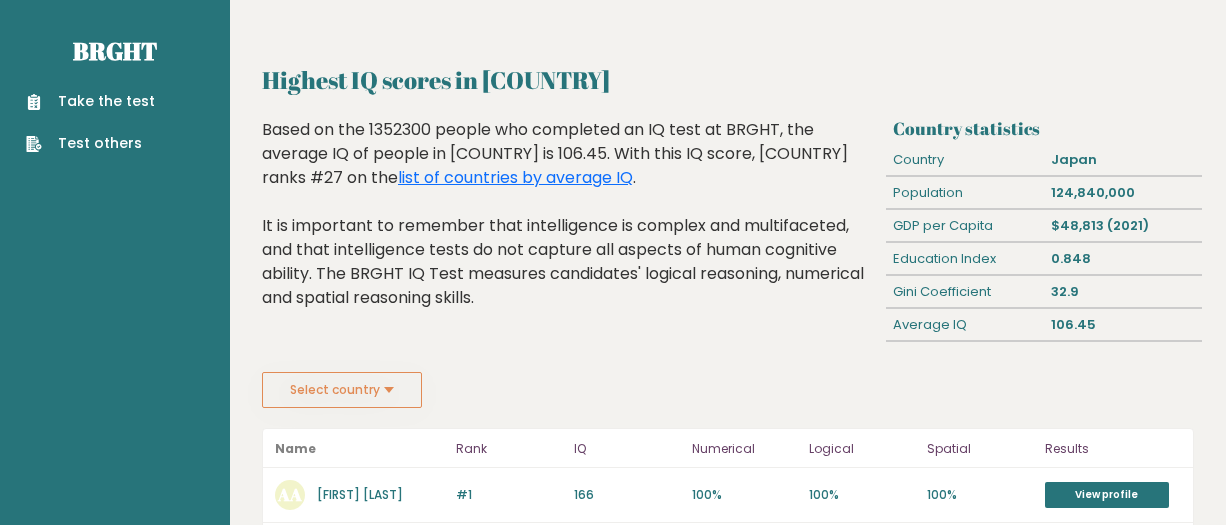 scroll, scrollTop: 0, scrollLeft: 0, axis: both 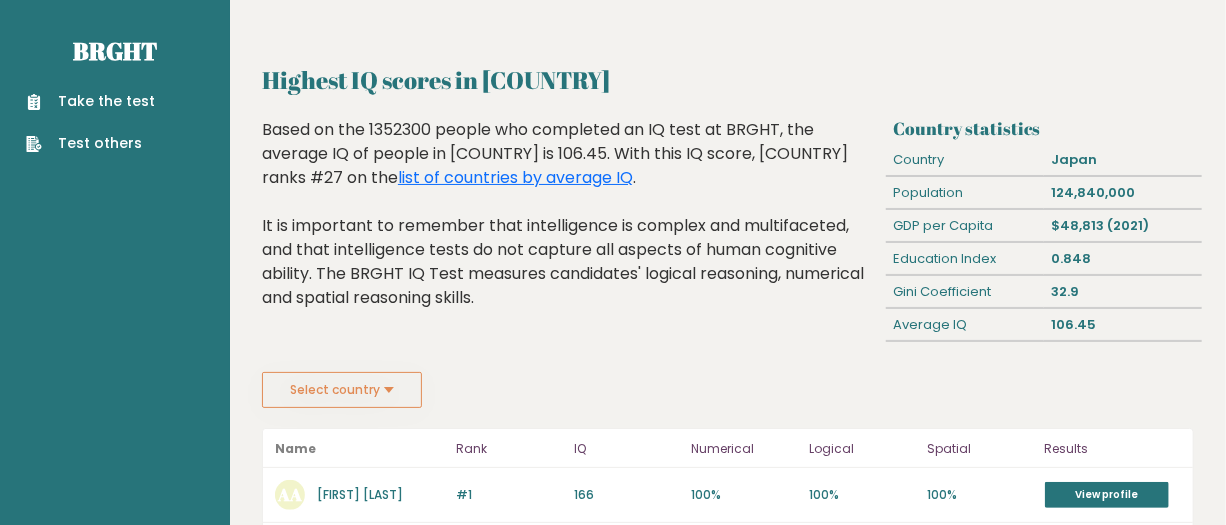 click on "Take the test" at bounding box center (90, 101) 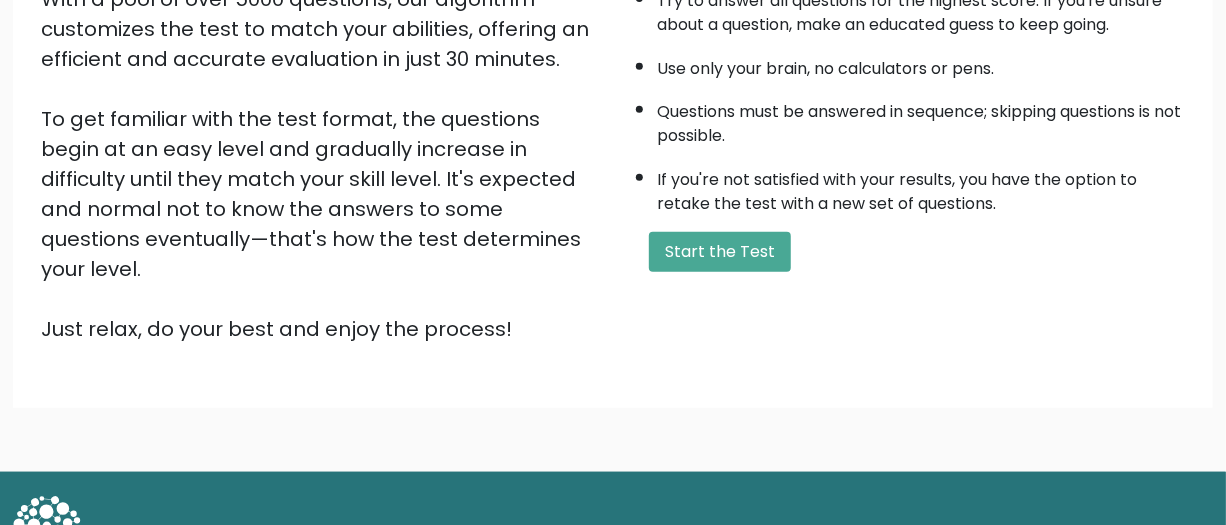scroll, scrollTop: 390, scrollLeft: 0, axis: vertical 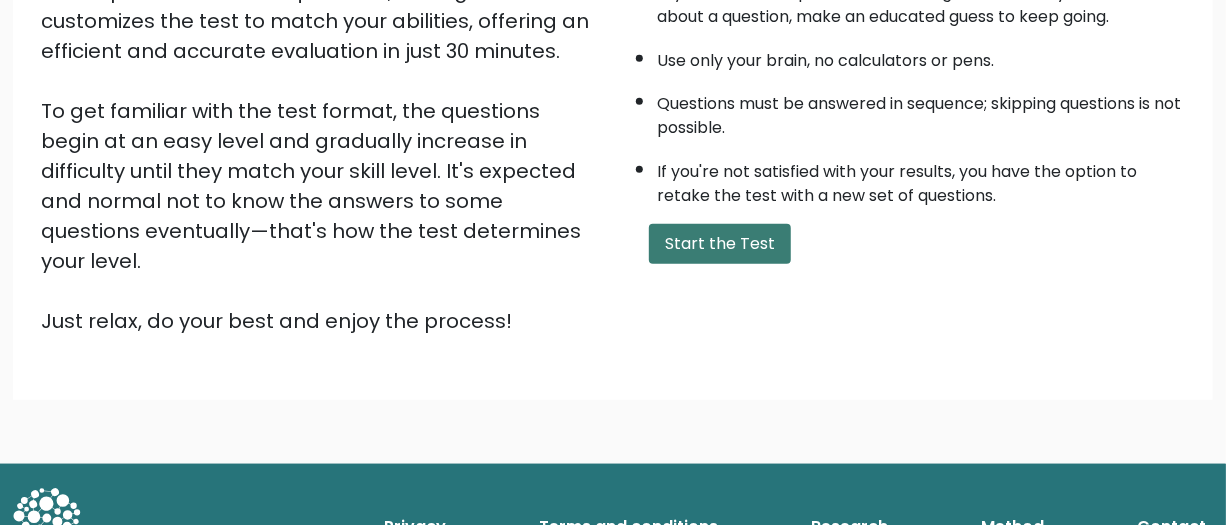 click on "Start the Test" at bounding box center (720, 244) 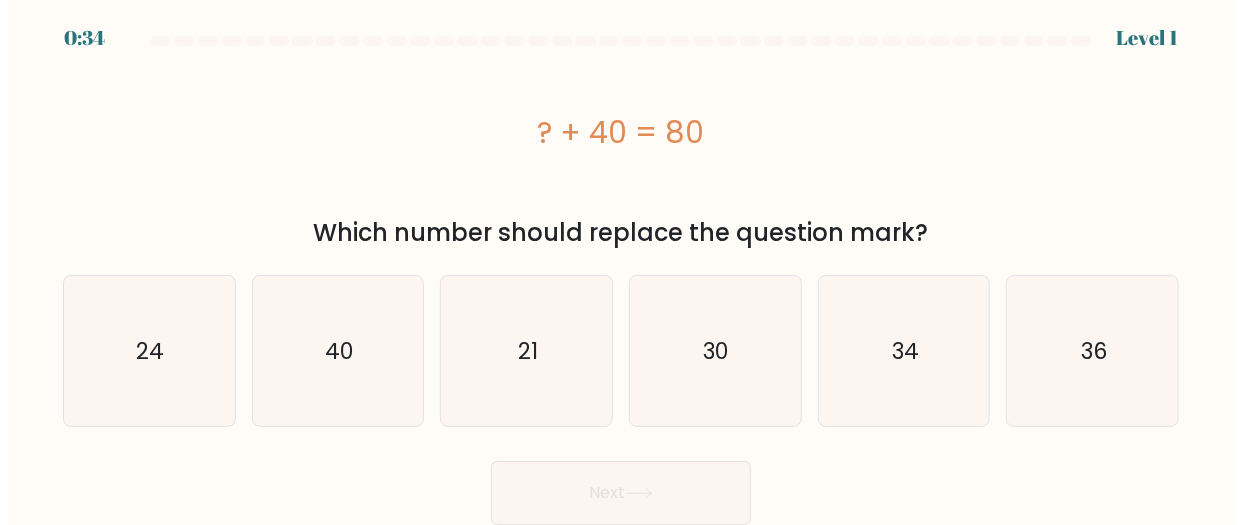 scroll, scrollTop: 0, scrollLeft: 0, axis: both 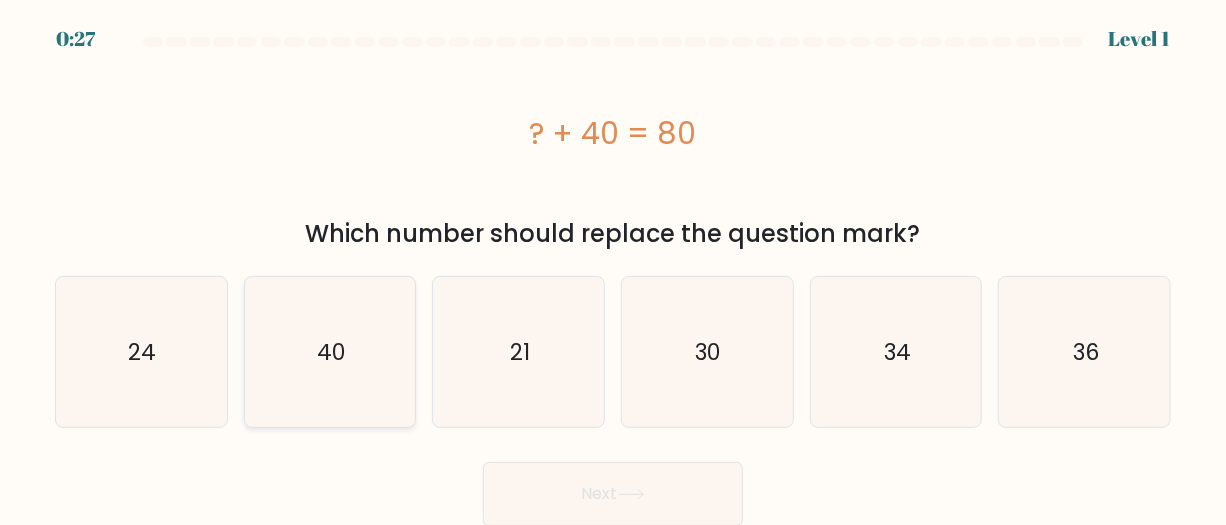 click on "40" 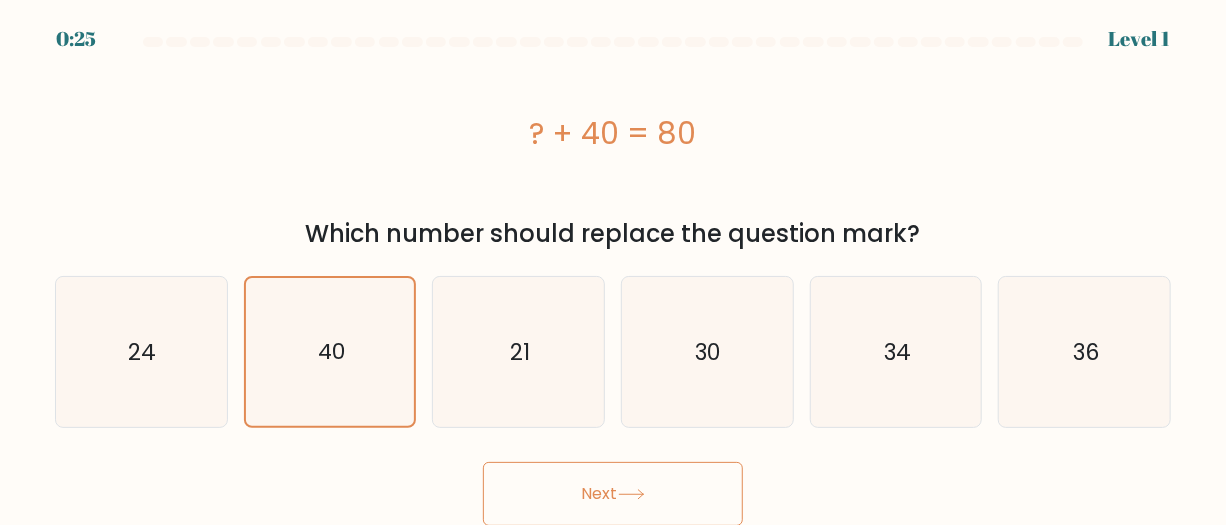 click on "Next" at bounding box center (613, 494) 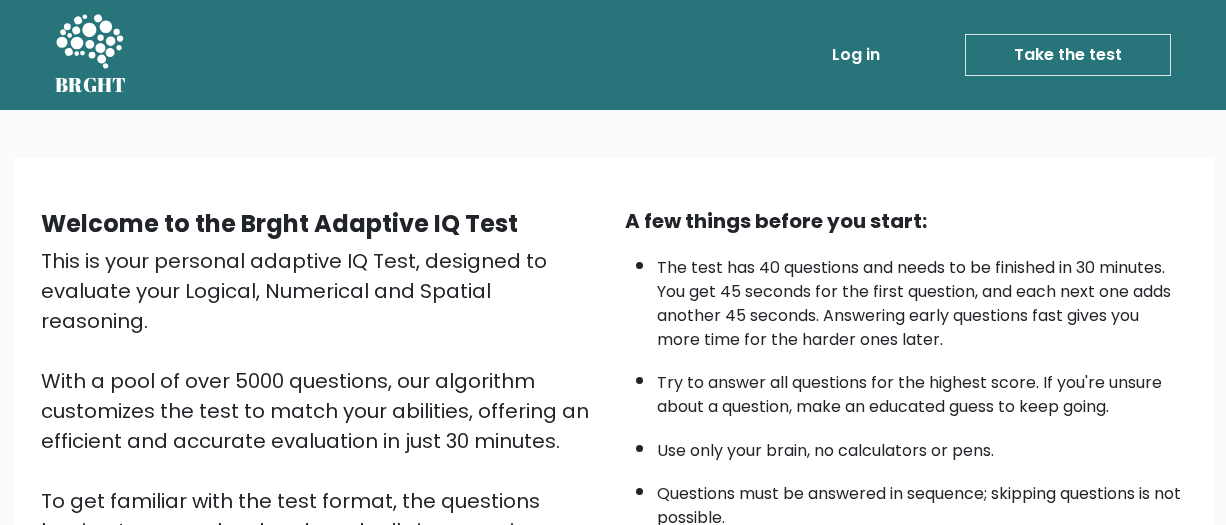 scroll, scrollTop: 390, scrollLeft: 0, axis: vertical 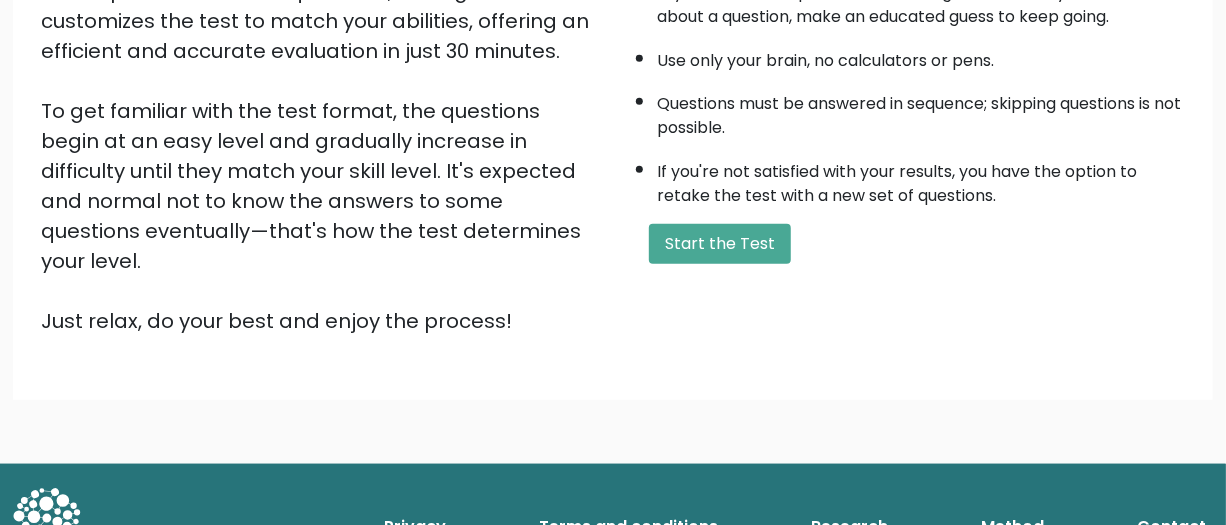 click on "Terms
and conditions" at bounding box center (628, 527) 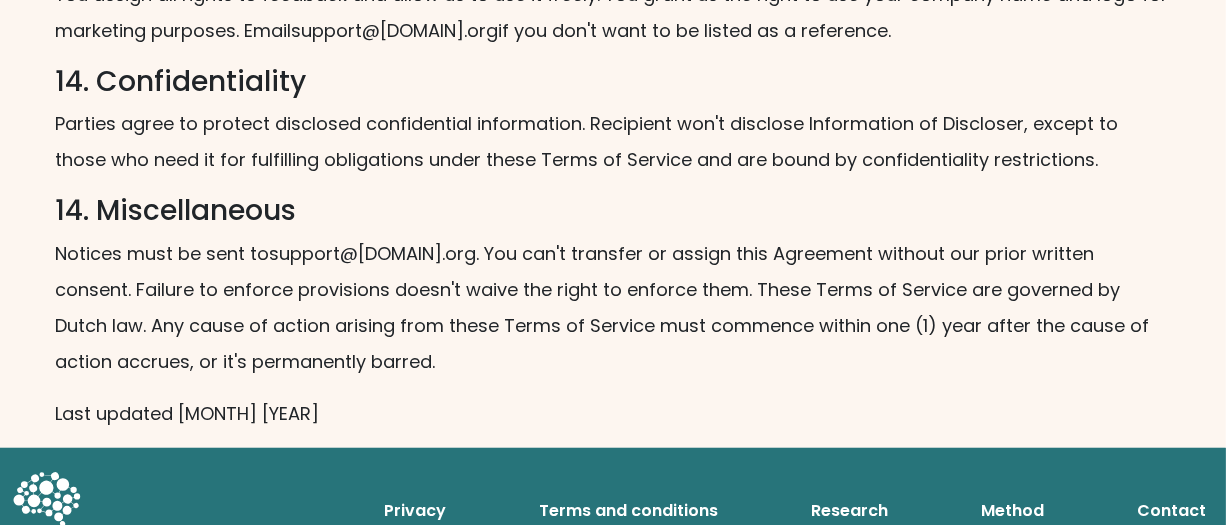 scroll, scrollTop: 3461, scrollLeft: 0, axis: vertical 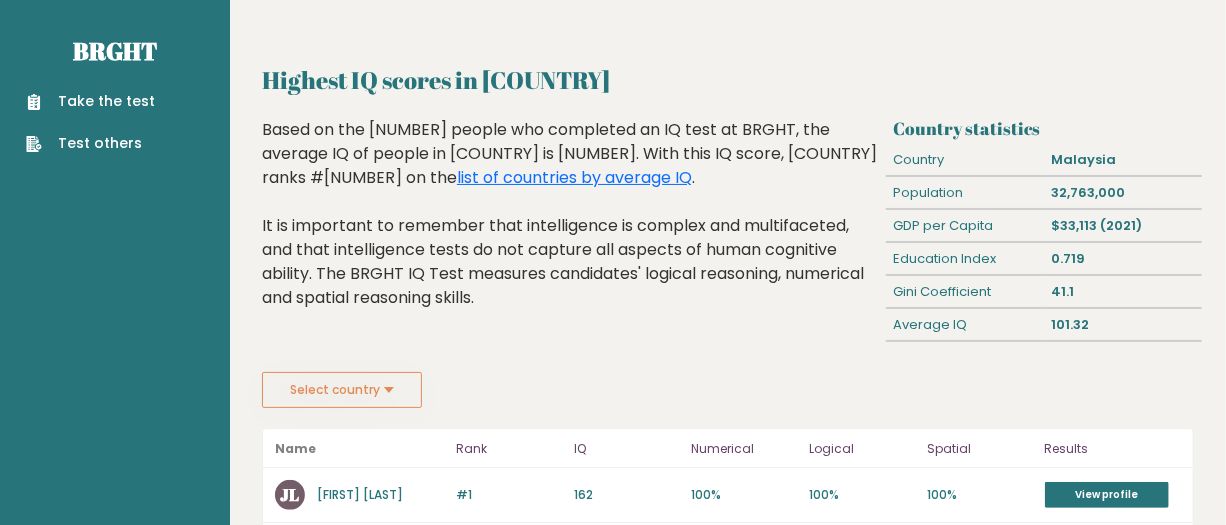 click on "Select country" at bounding box center [342, 390] 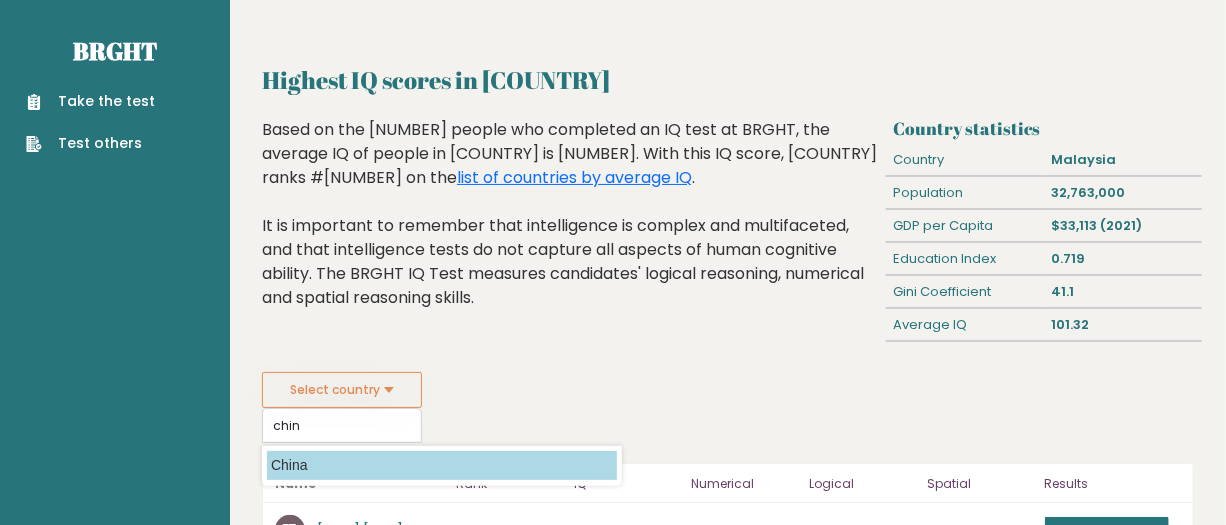 click on "China" at bounding box center (442, 465) 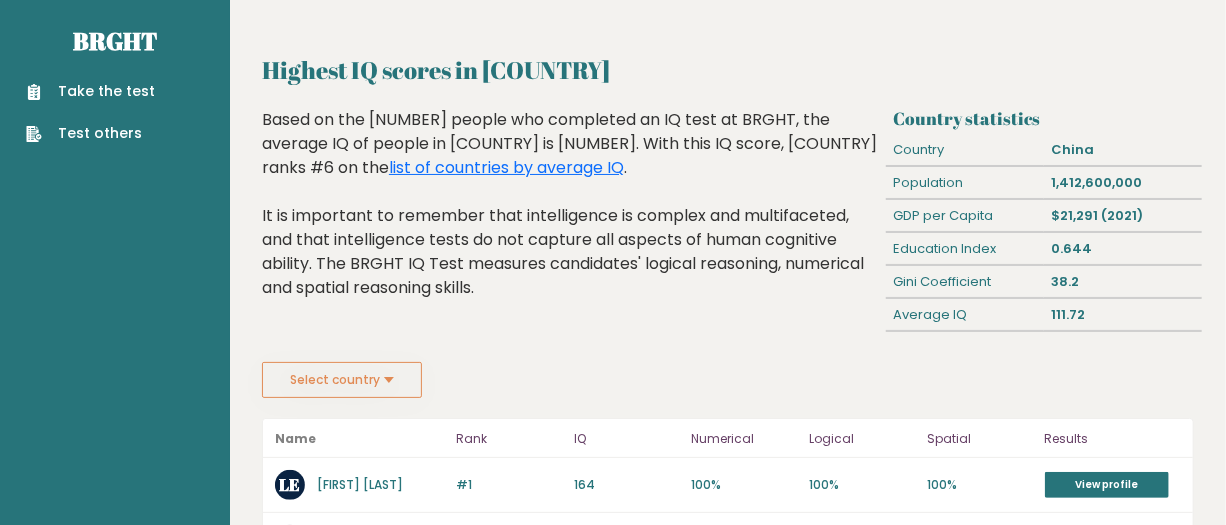 scroll, scrollTop: 0, scrollLeft: 0, axis: both 